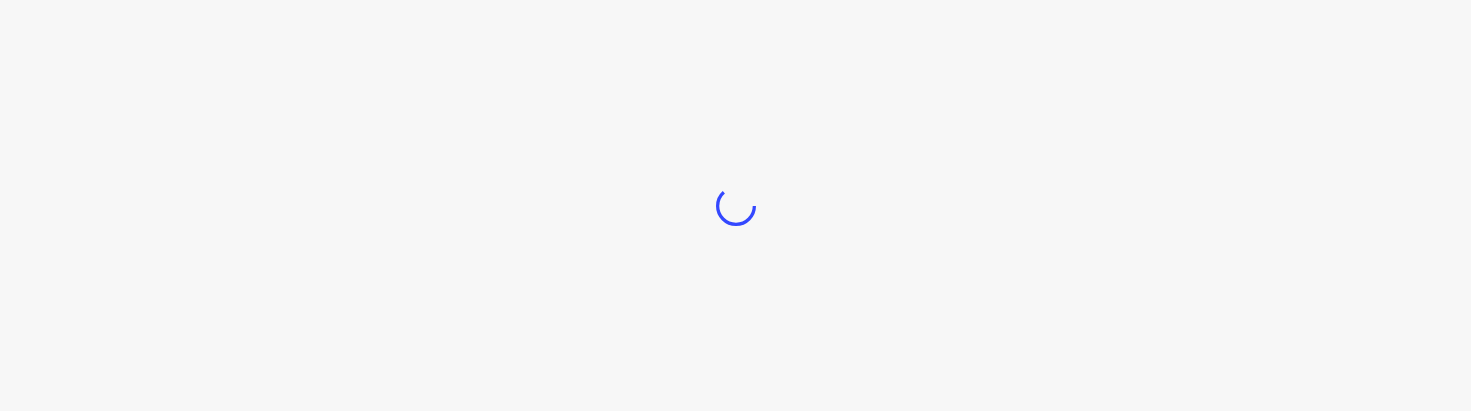 scroll, scrollTop: 0, scrollLeft: 0, axis: both 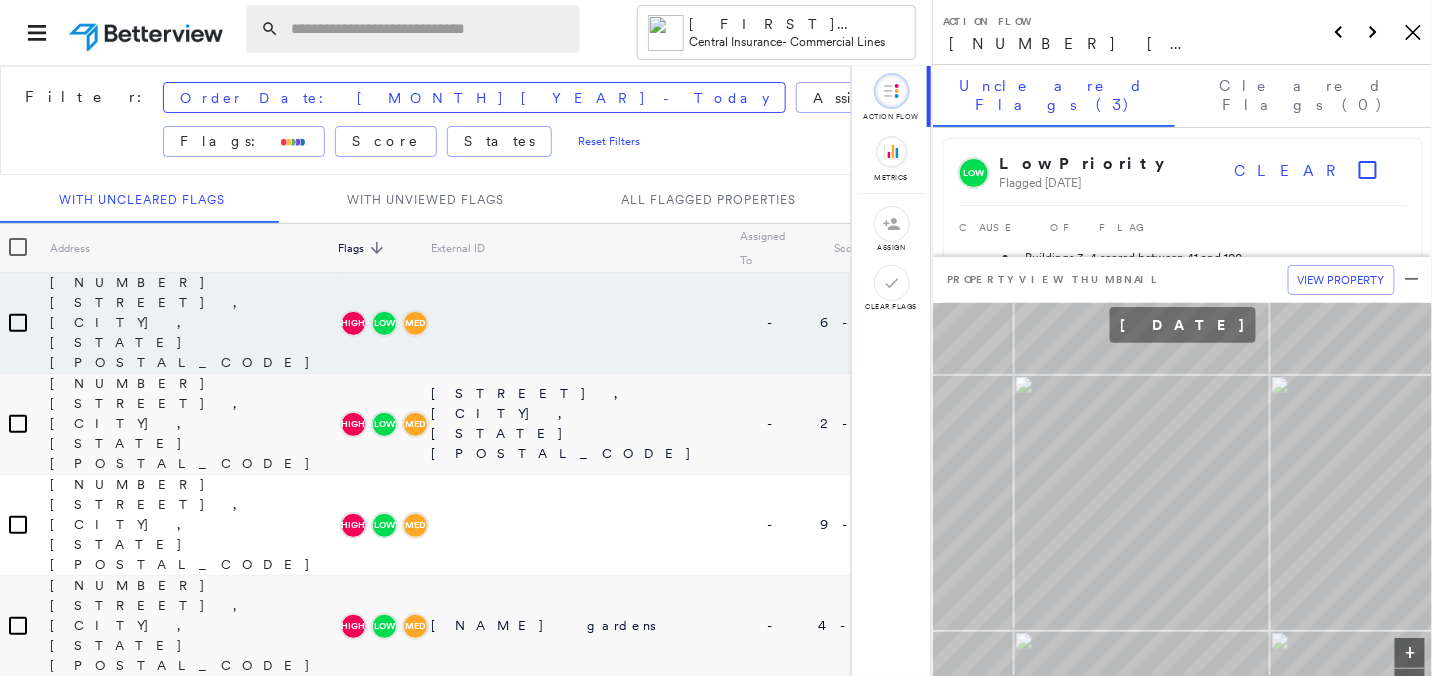click at bounding box center [429, 29] 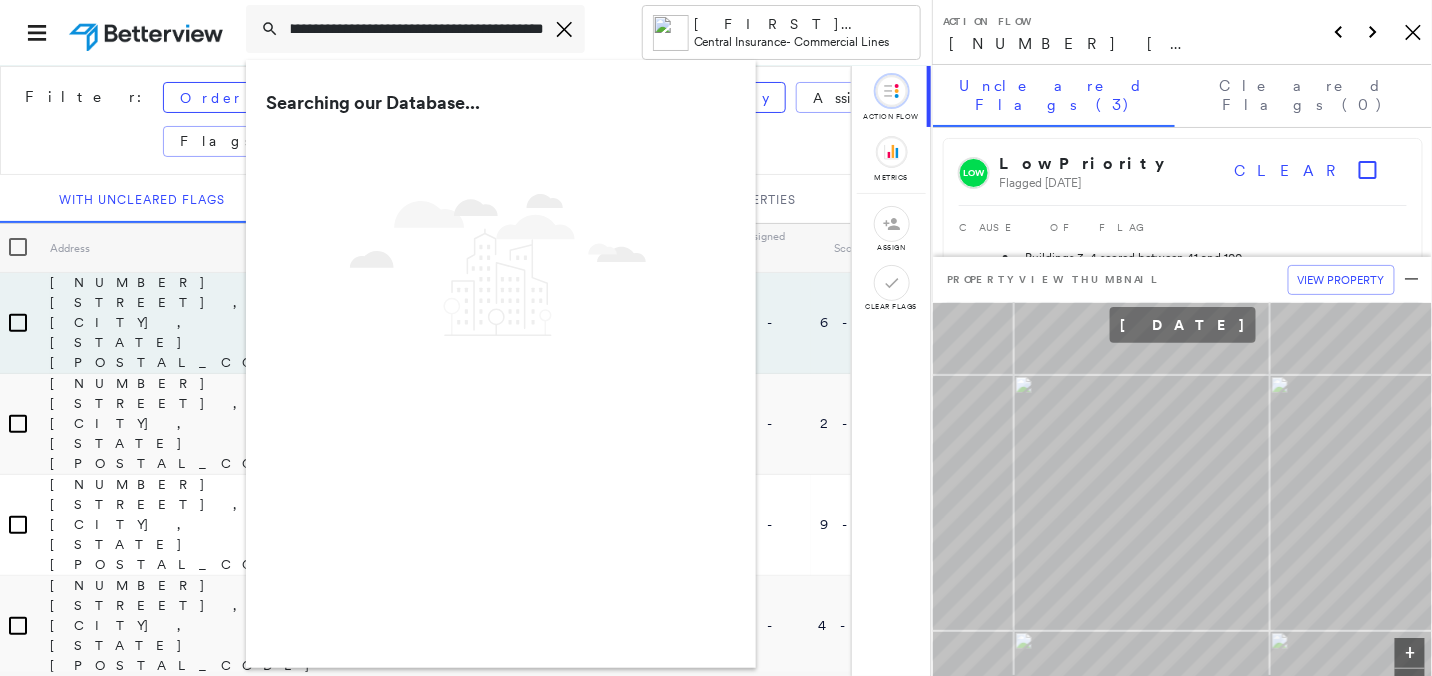 scroll, scrollTop: 0, scrollLeft: 87, axis: horizontal 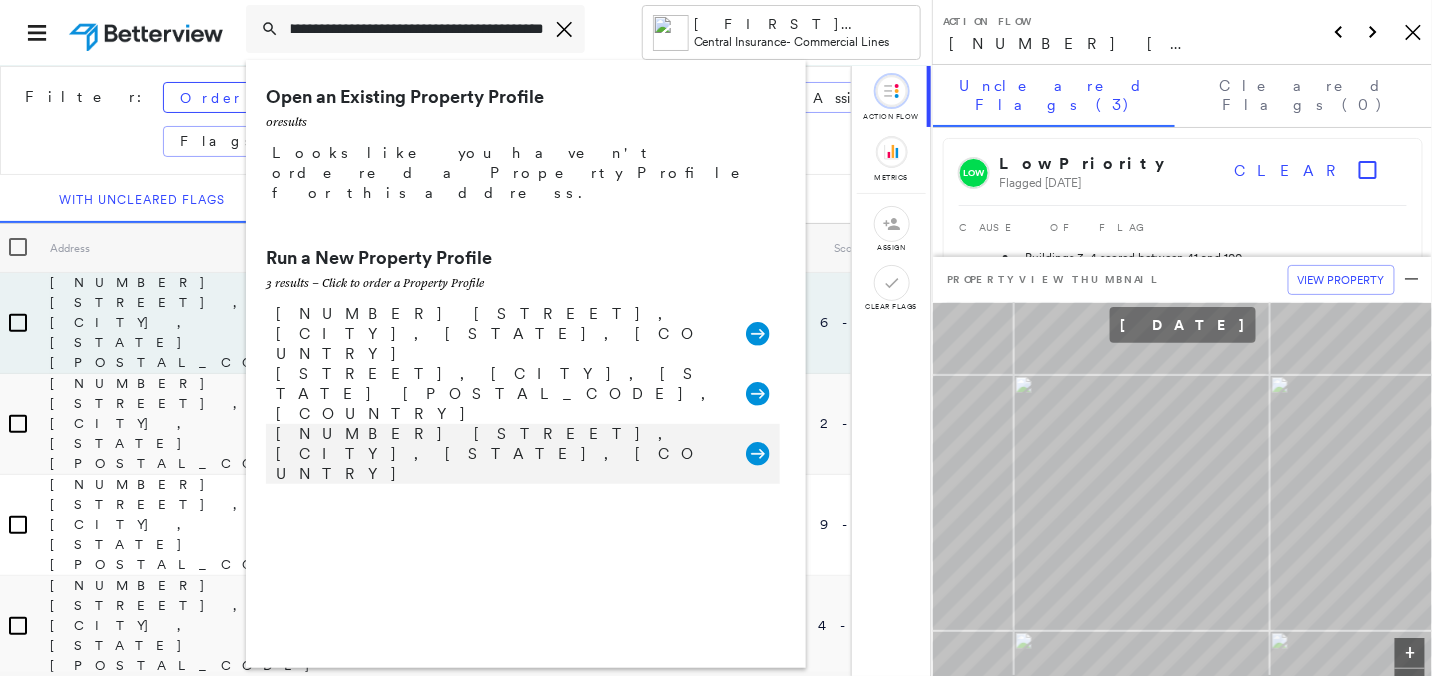 type on "**********" 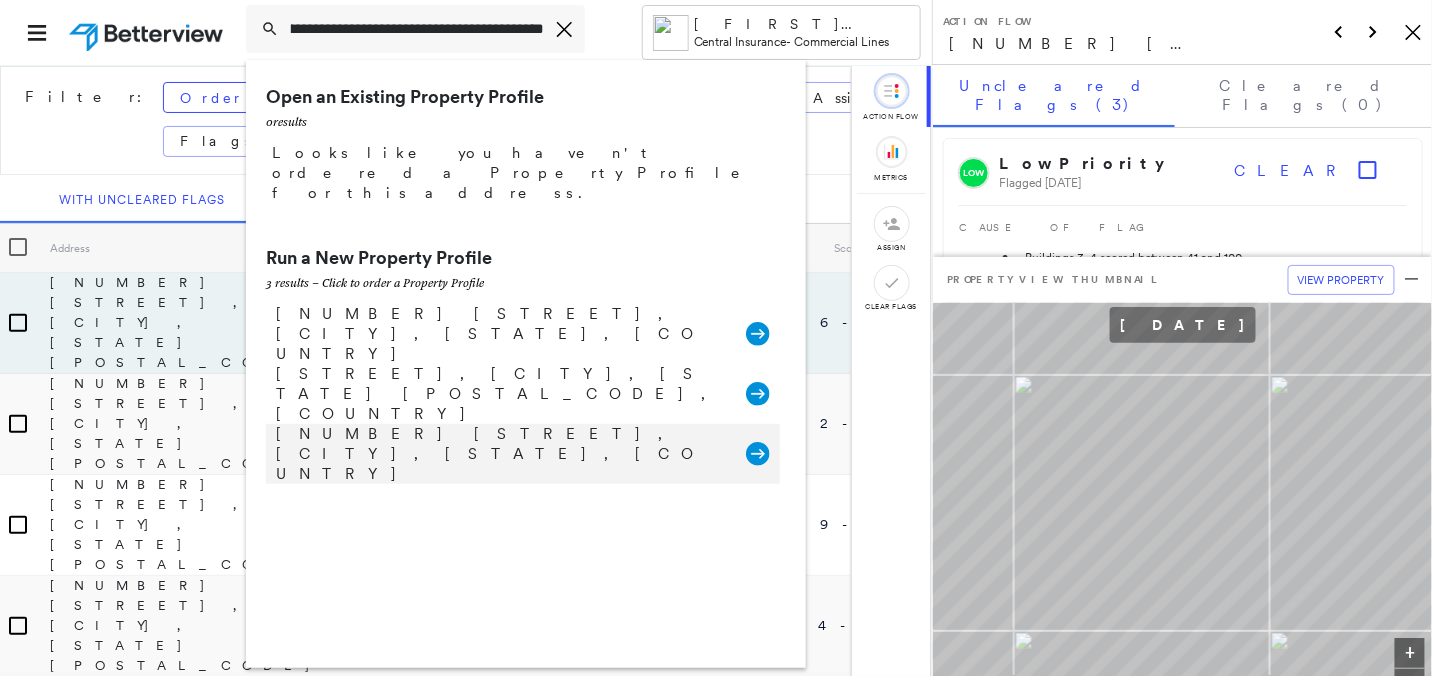 click at bounding box center (758, 454) 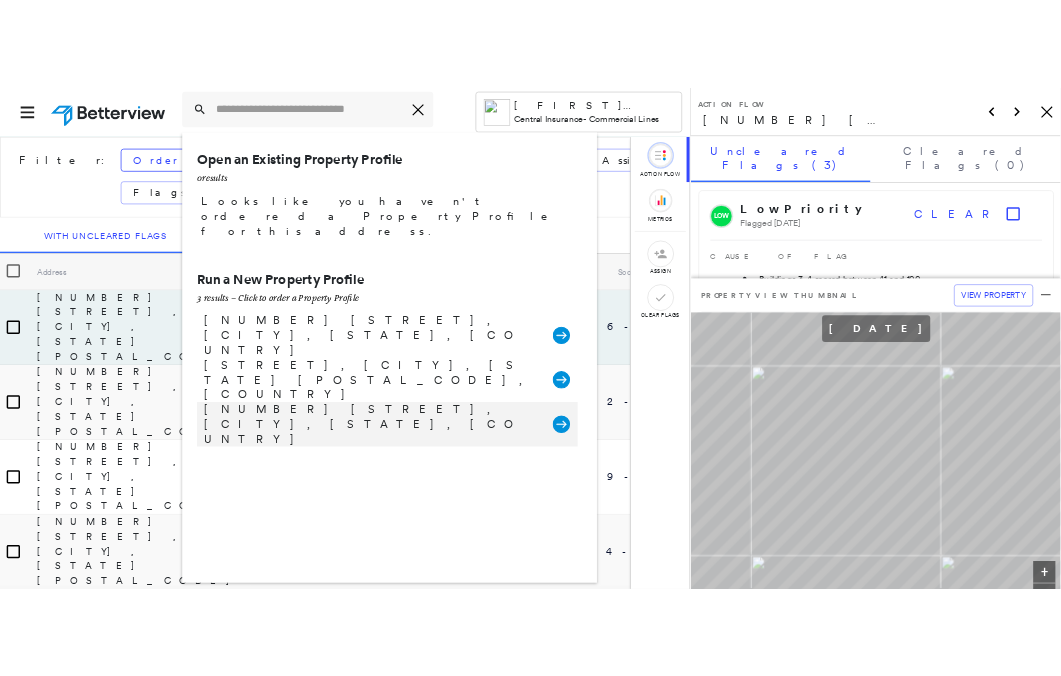 scroll, scrollTop: 0, scrollLeft: 0, axis: both 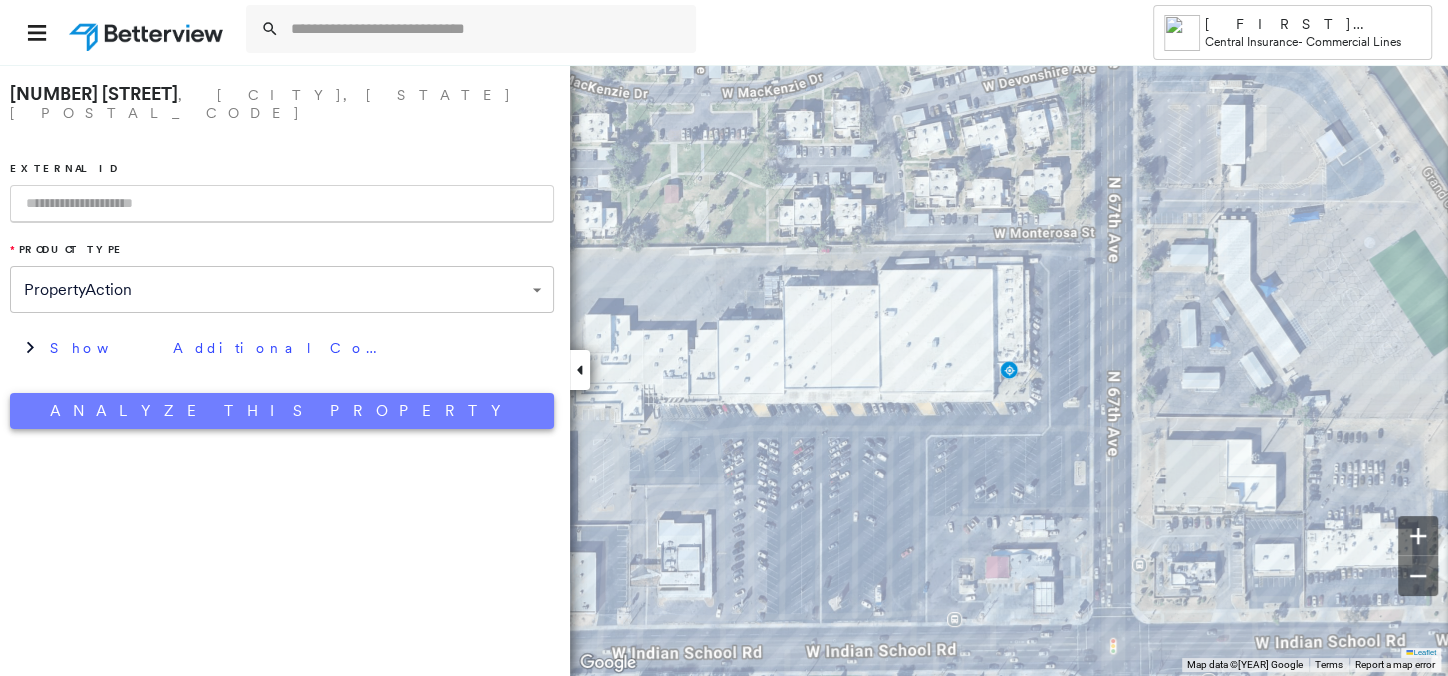 click on "Analyze This Property" at bounding box center [282, 411] 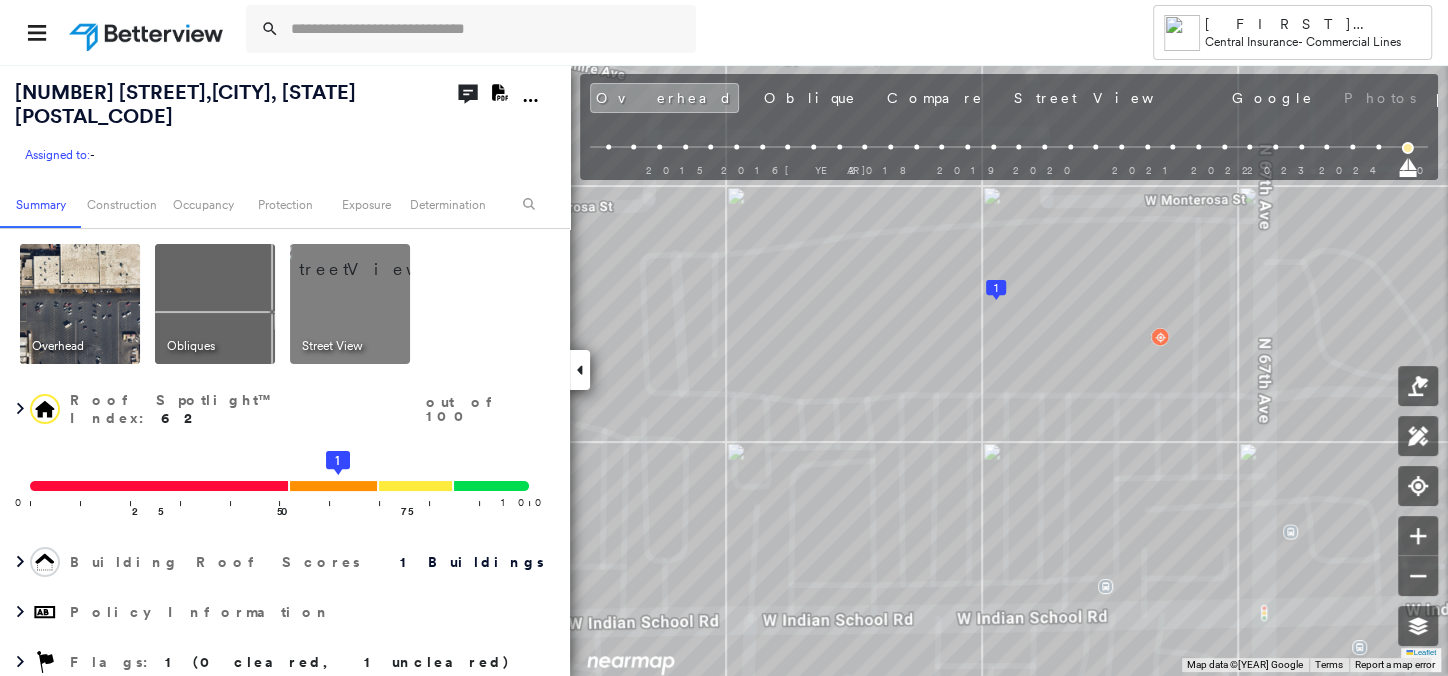 click at bounding box center [500, 92] 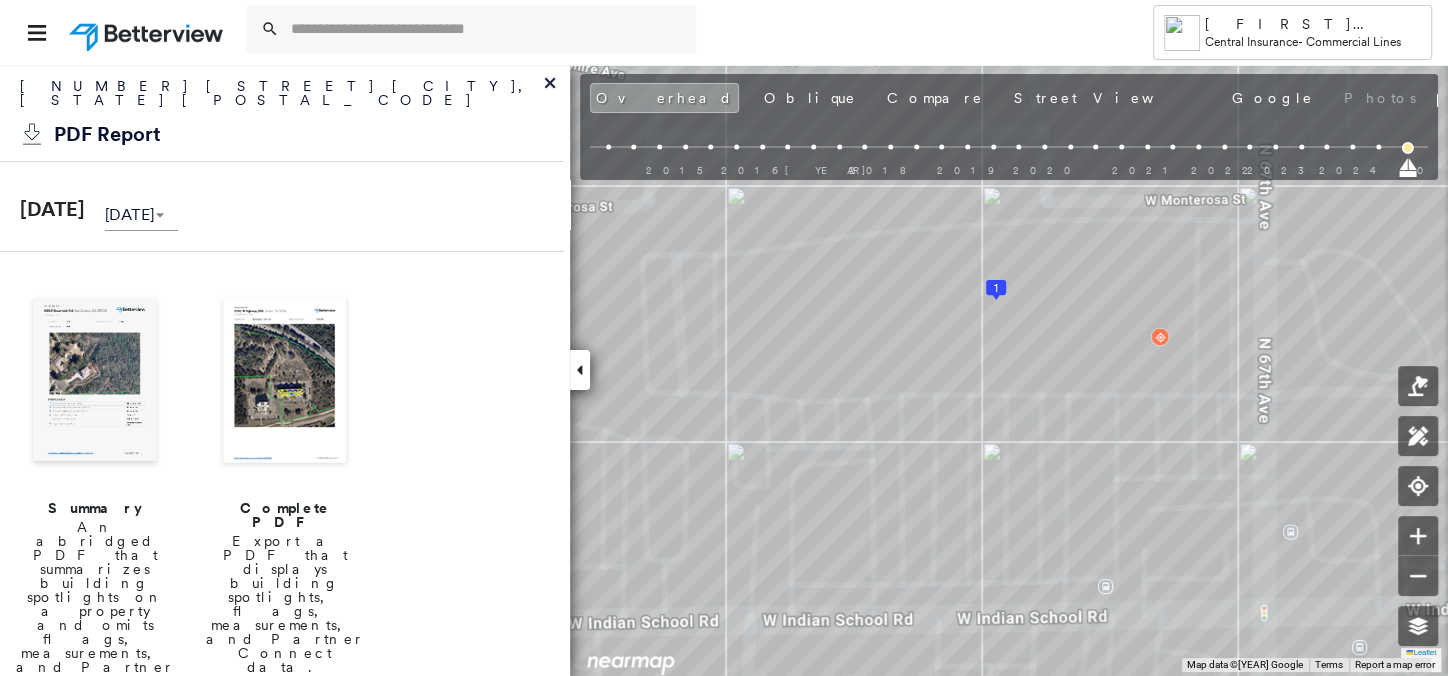 click at bounding box center [285, 382] 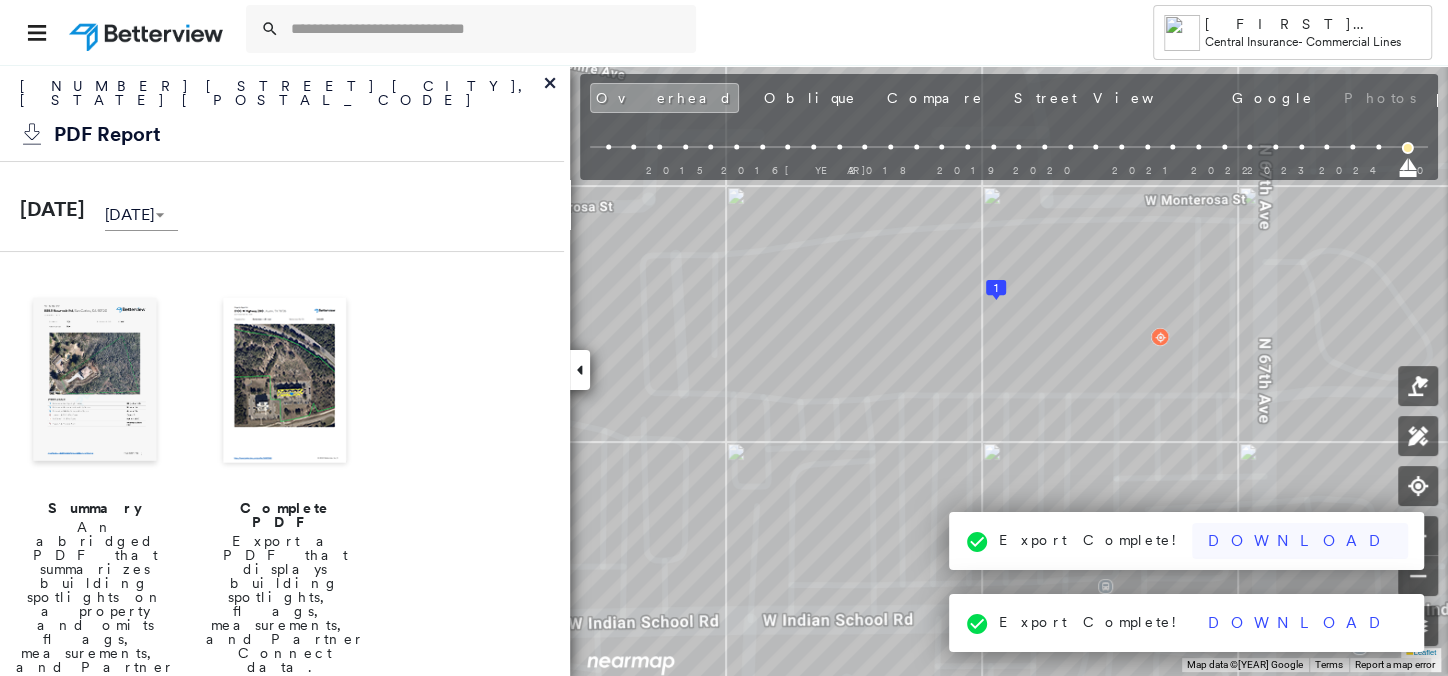 click on "Download" at bounding box center [1300, 541] 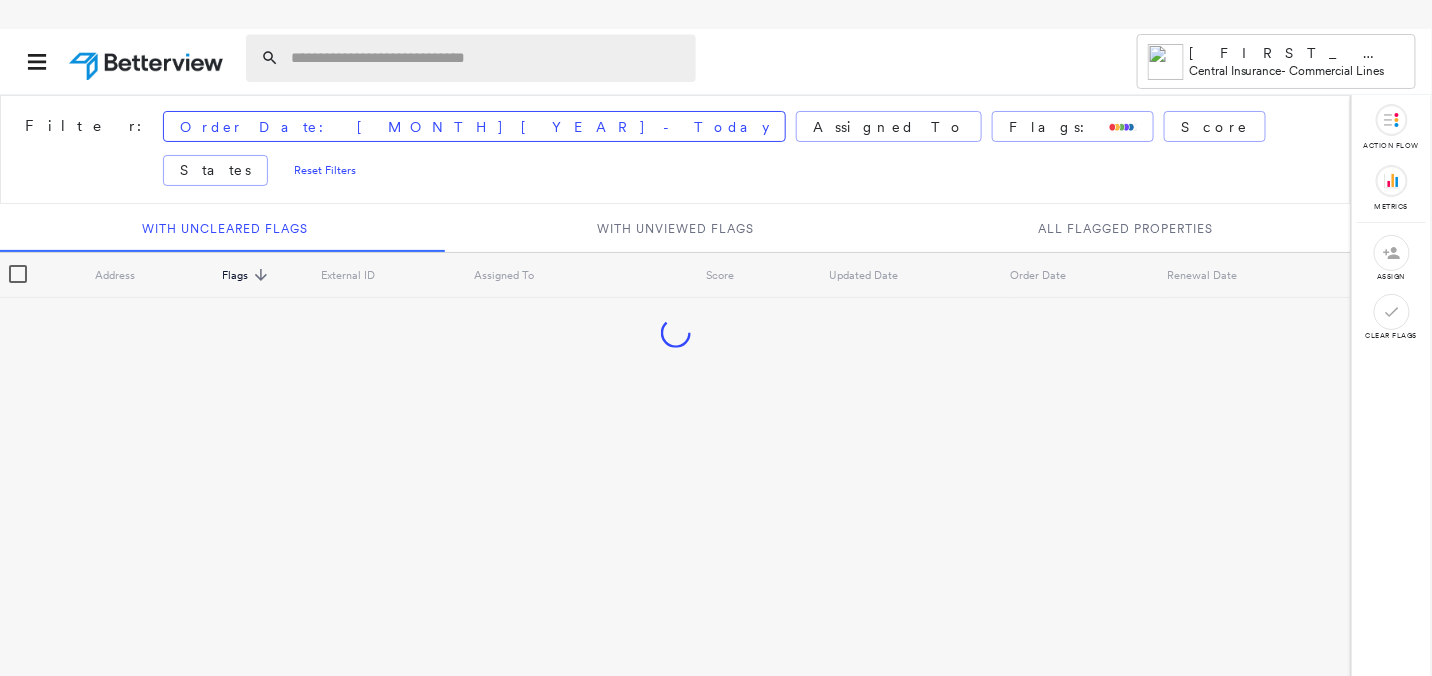 click at bounding box center [487, 58] 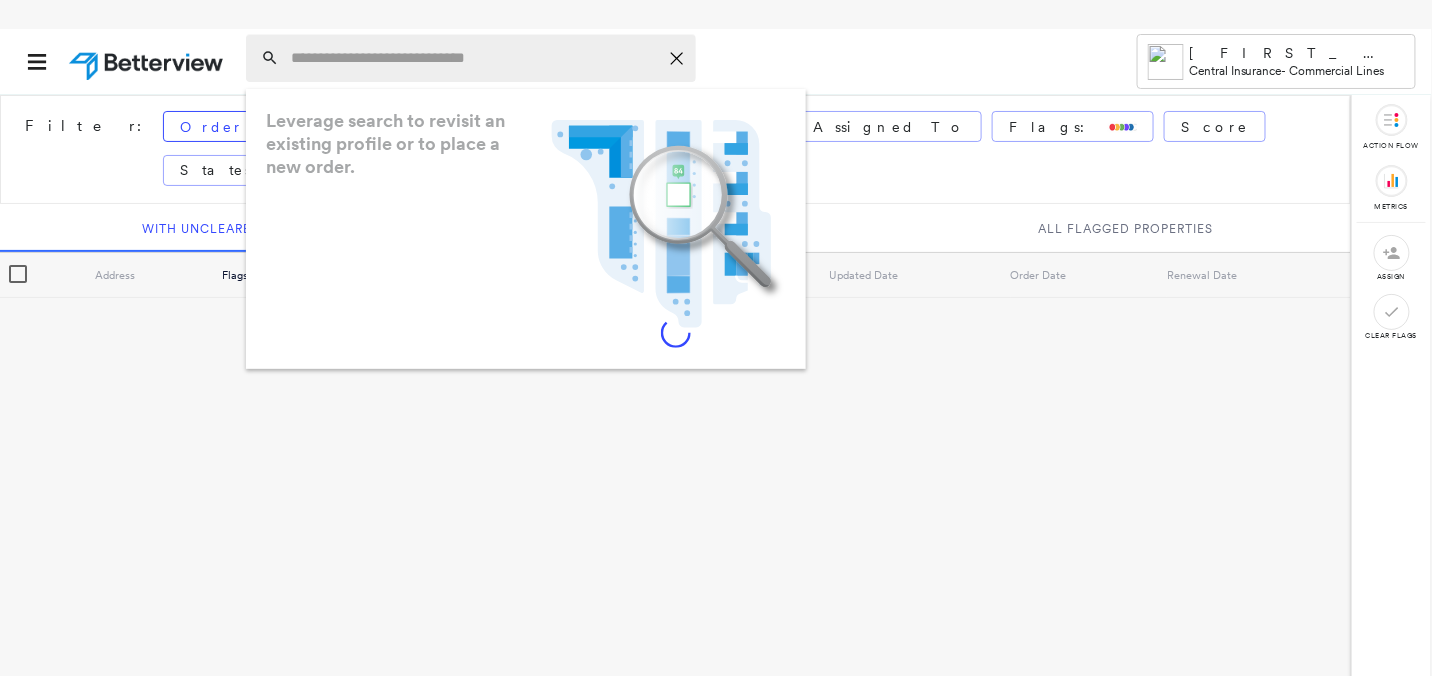 paste on "**********" 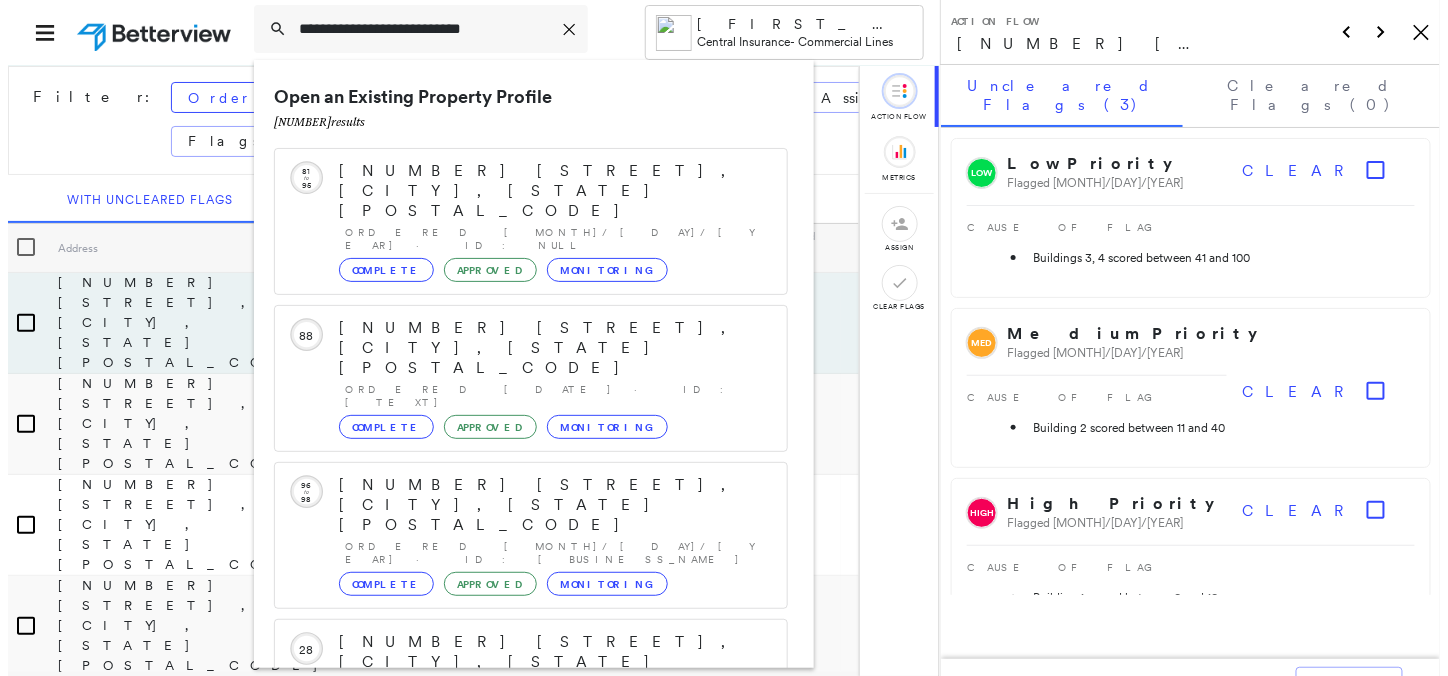 scroll, scrollTop: 206, scrollLeft: 0, axis: vertical 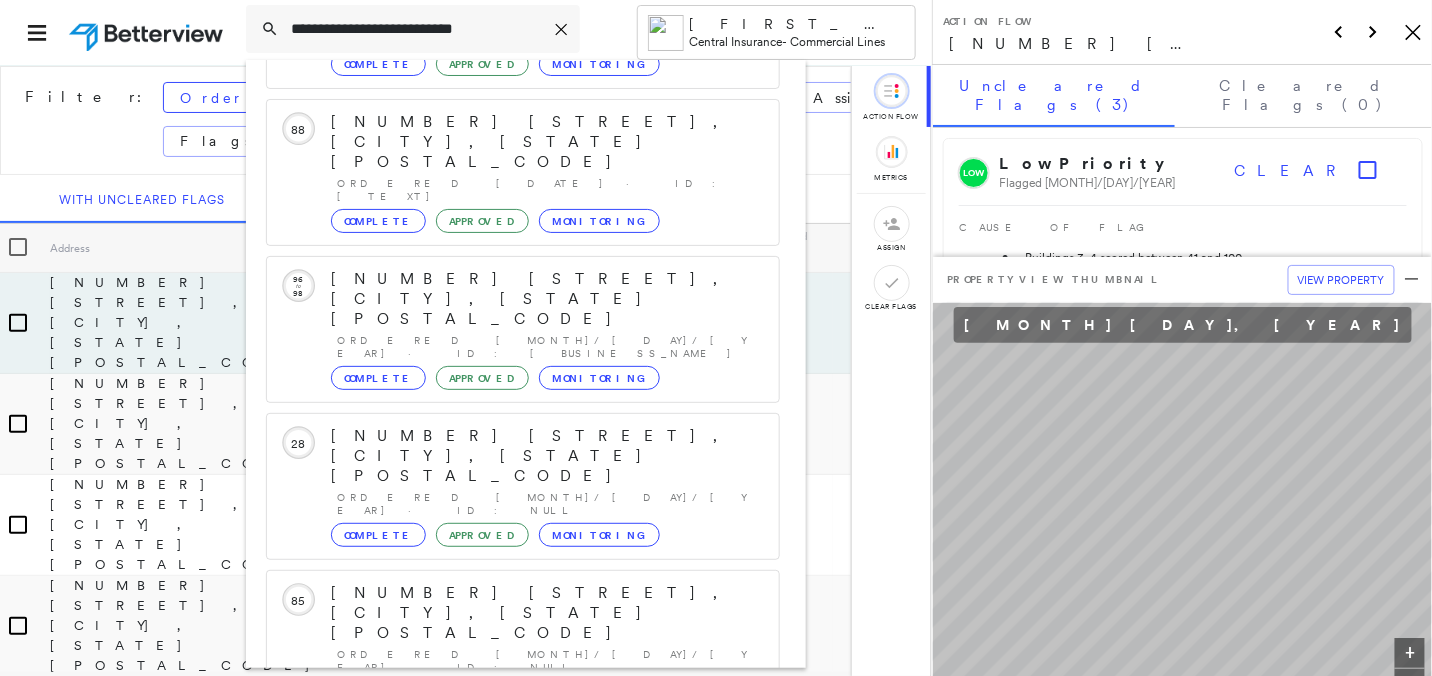 type on "**********" 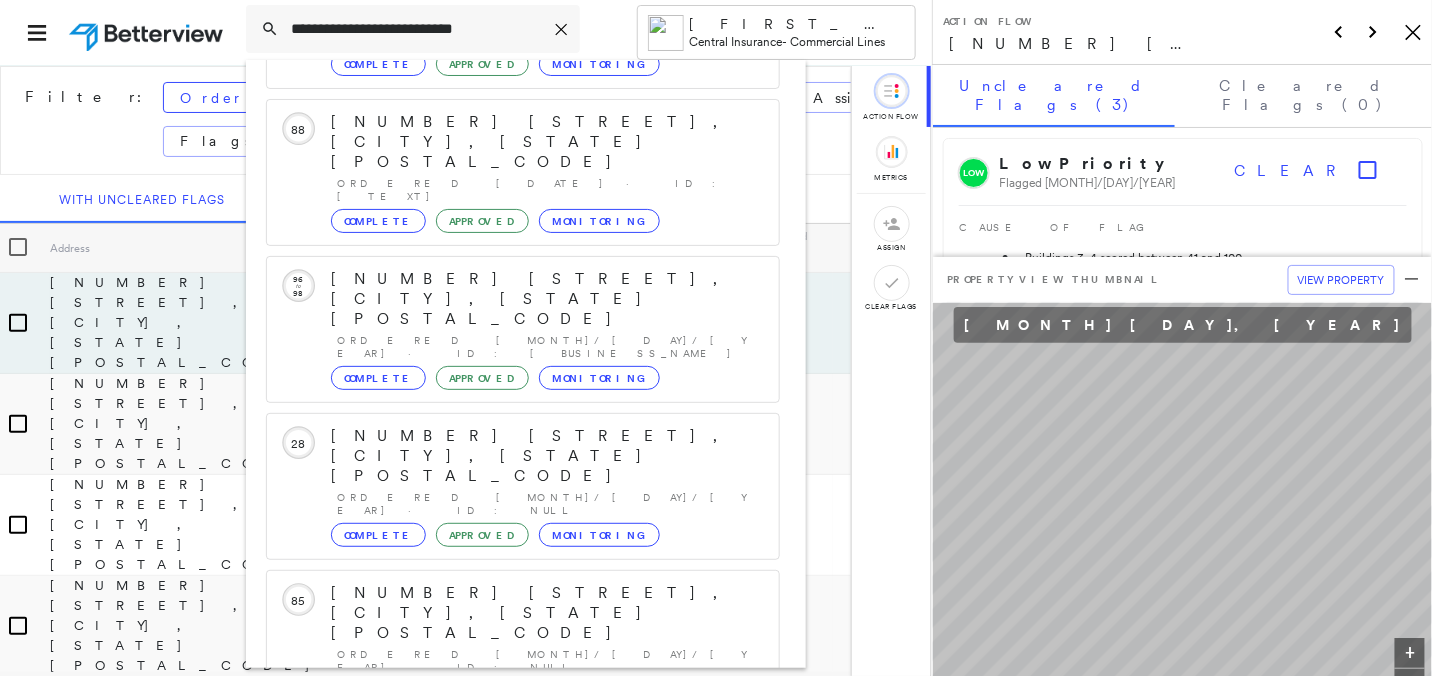 click at bounding box center [758, 898] 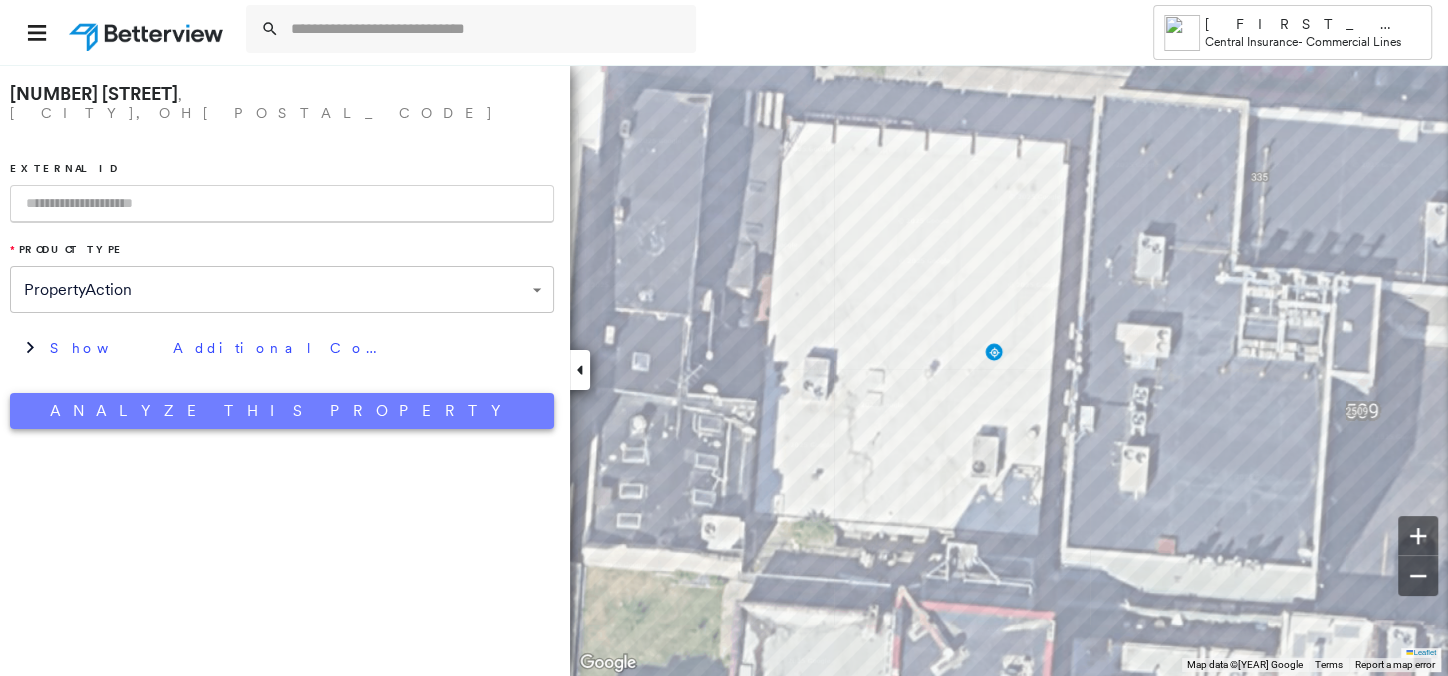 click on "Analyze This Property" at bounding box center (282, 411) 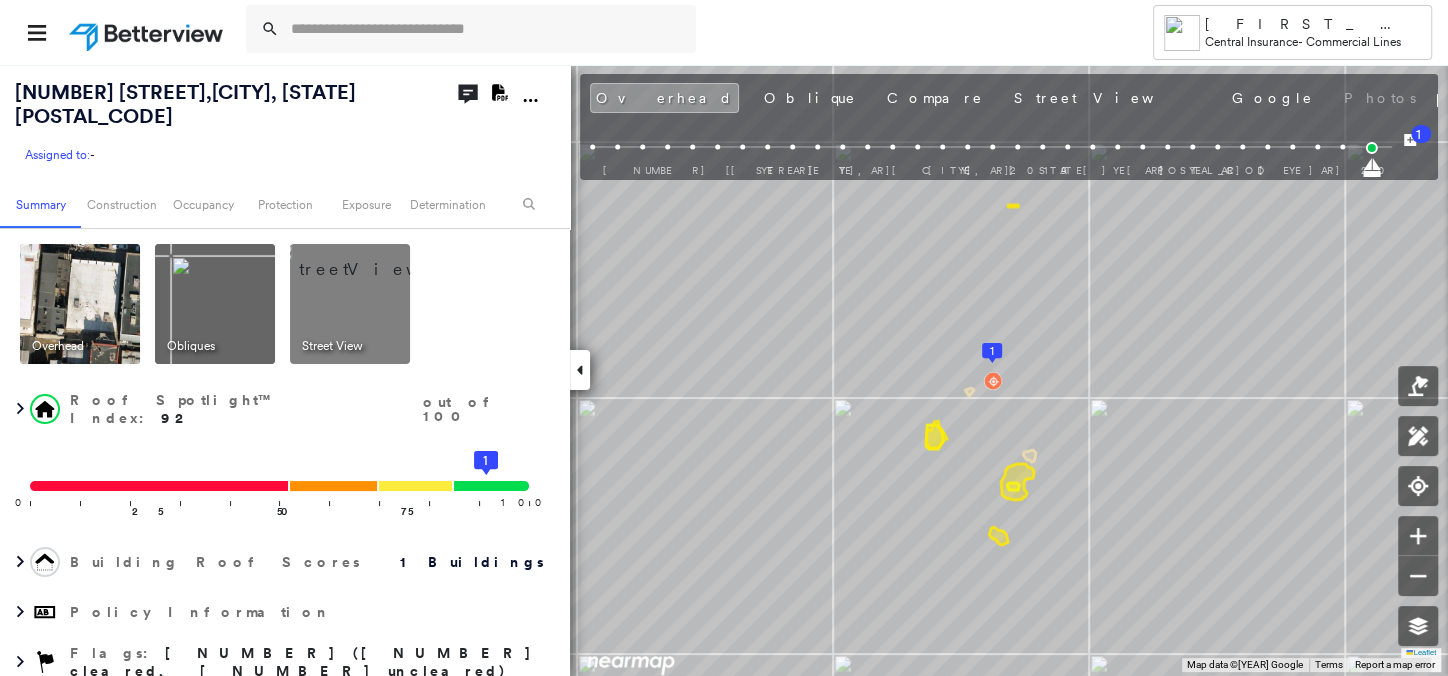 click at bounding box center [374, 259] 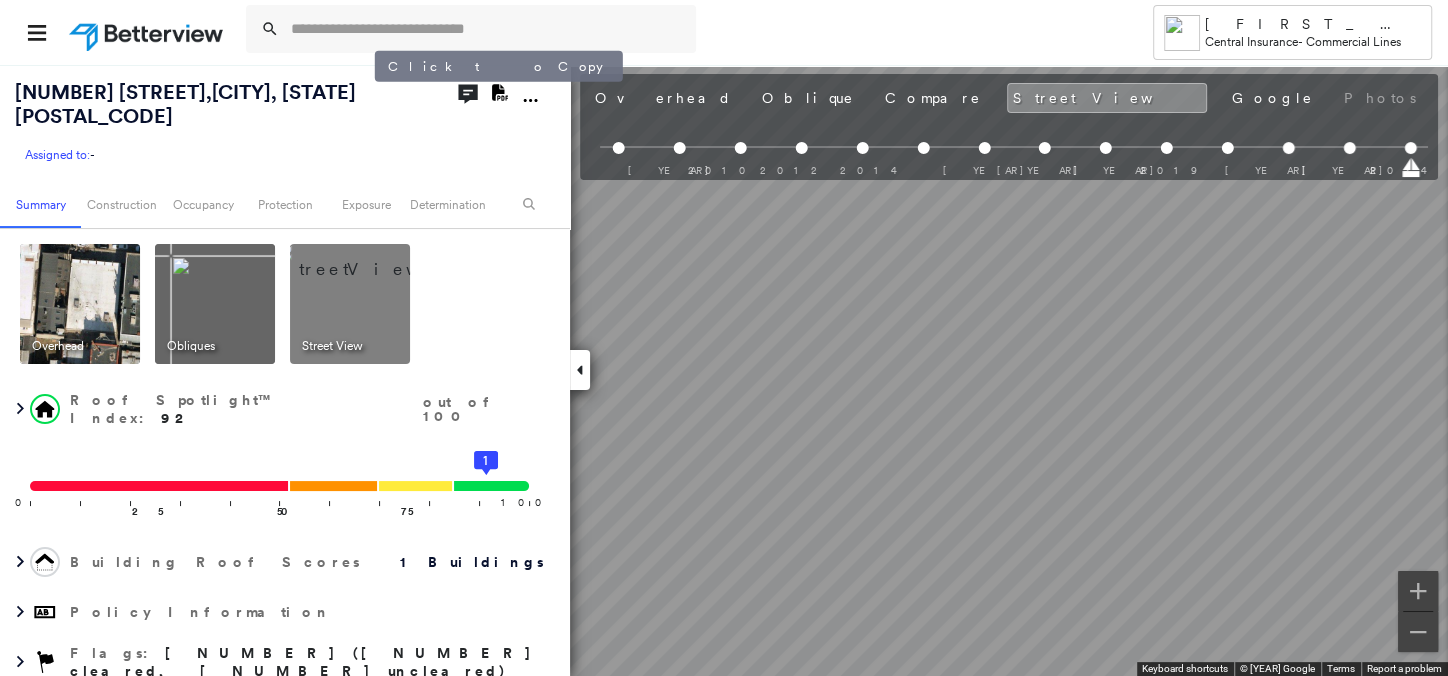 click on "333  Calhoun St ,  Cincinnati, OH 45219" at bounding box center (215, 104) 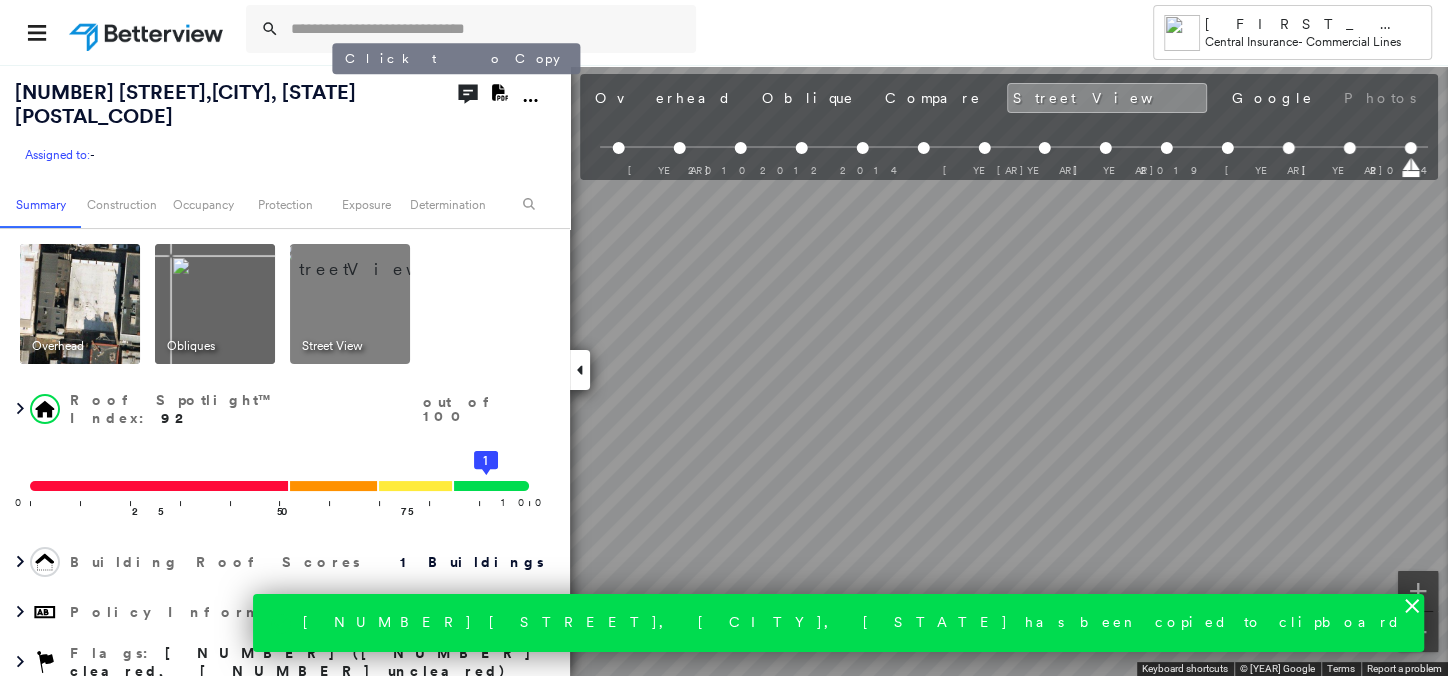 drag, startPoint x: 330, startPoint y: 88, endPoint x: 375, endPoint y: 58, distance: 54.08327 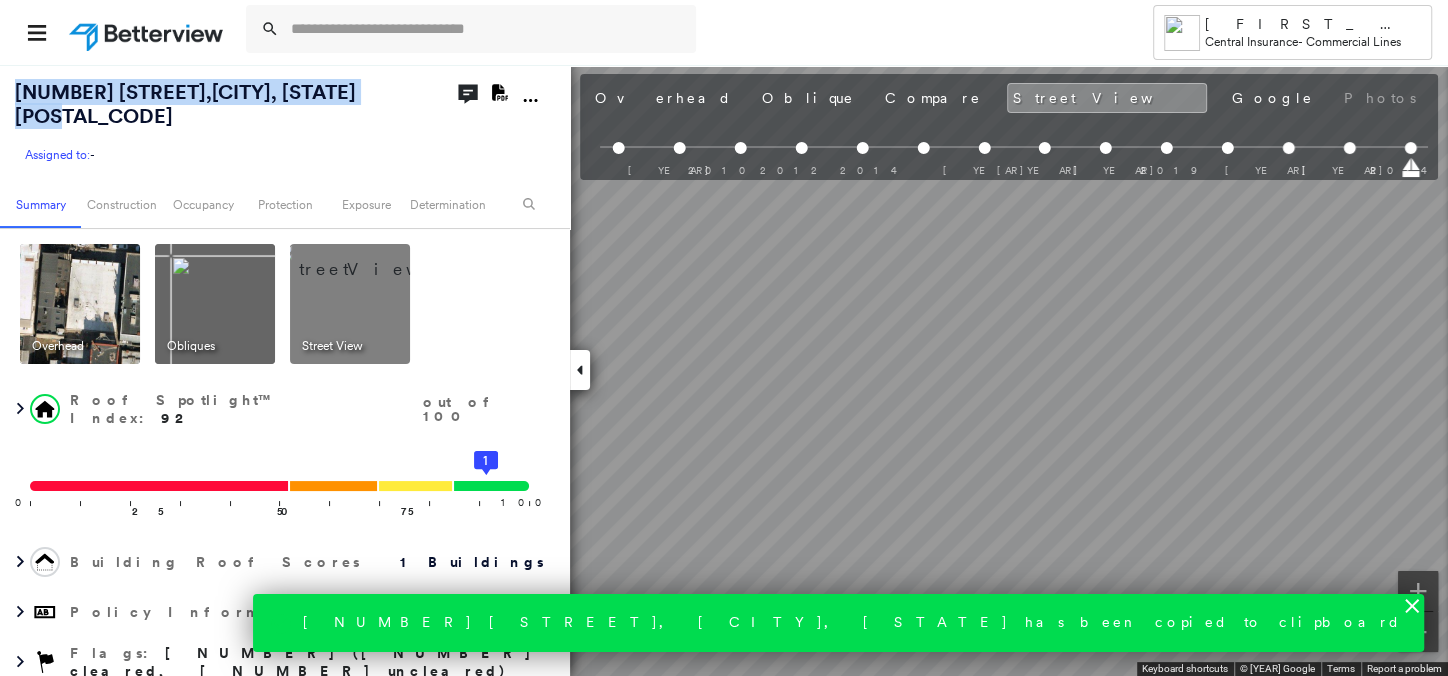 drag, startPoint x: 364, startPoint y: 91, endPoint x: 6, endPoint y: 96, distance: 358.0349 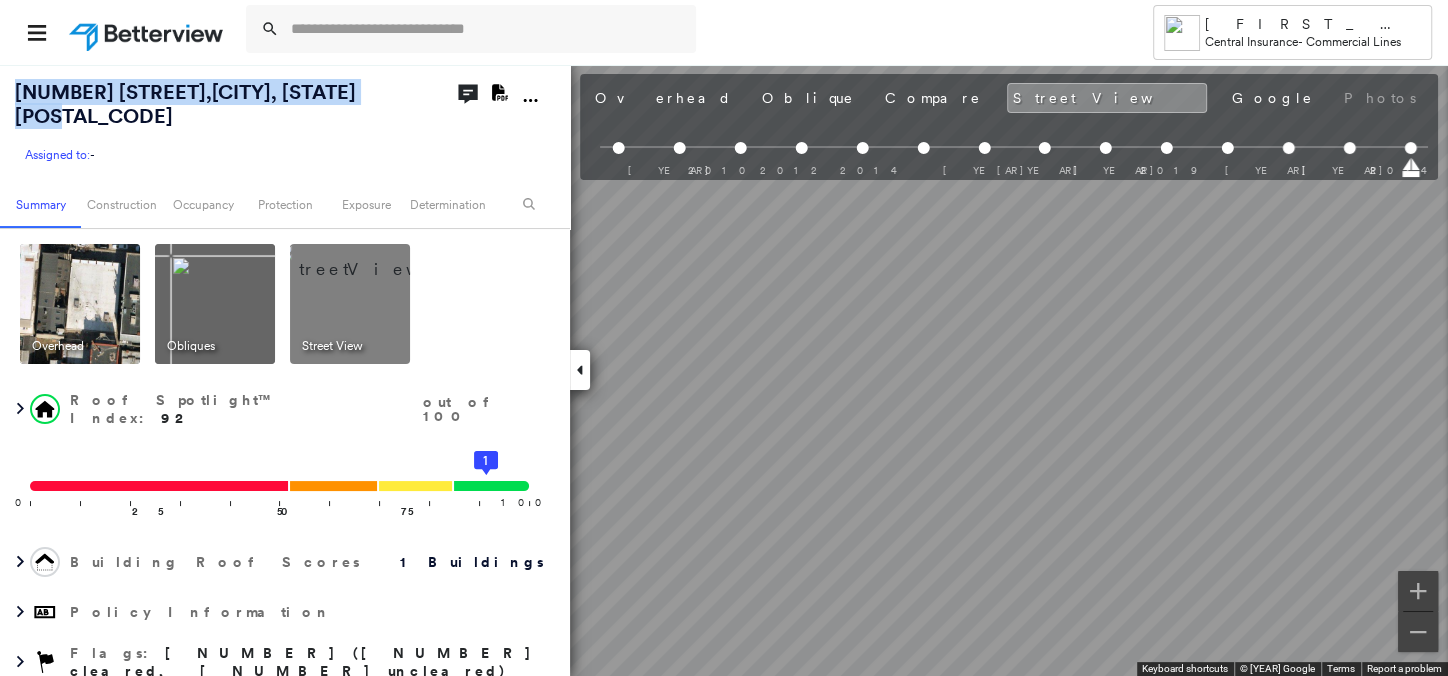 copy on "333  Calhoun St ,  Cincinnati, OH 45219" 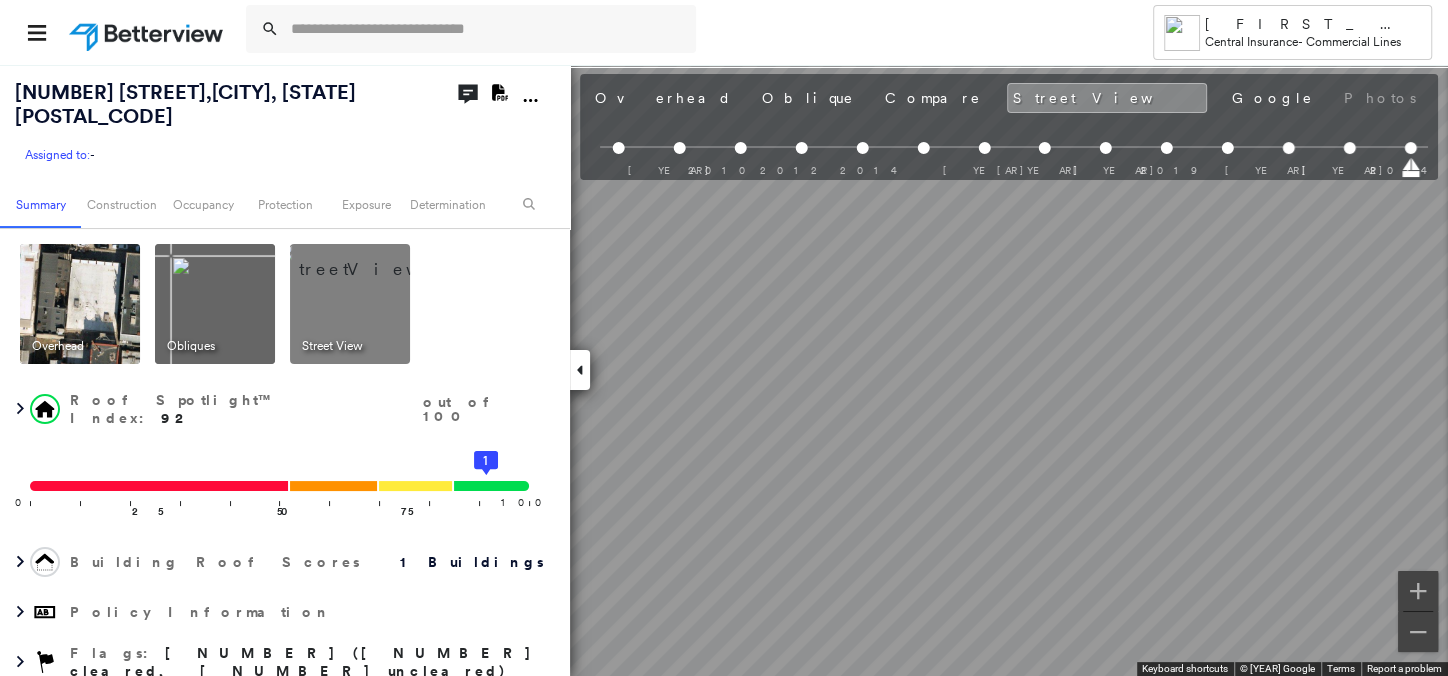 click at bounding box center [500, 92] 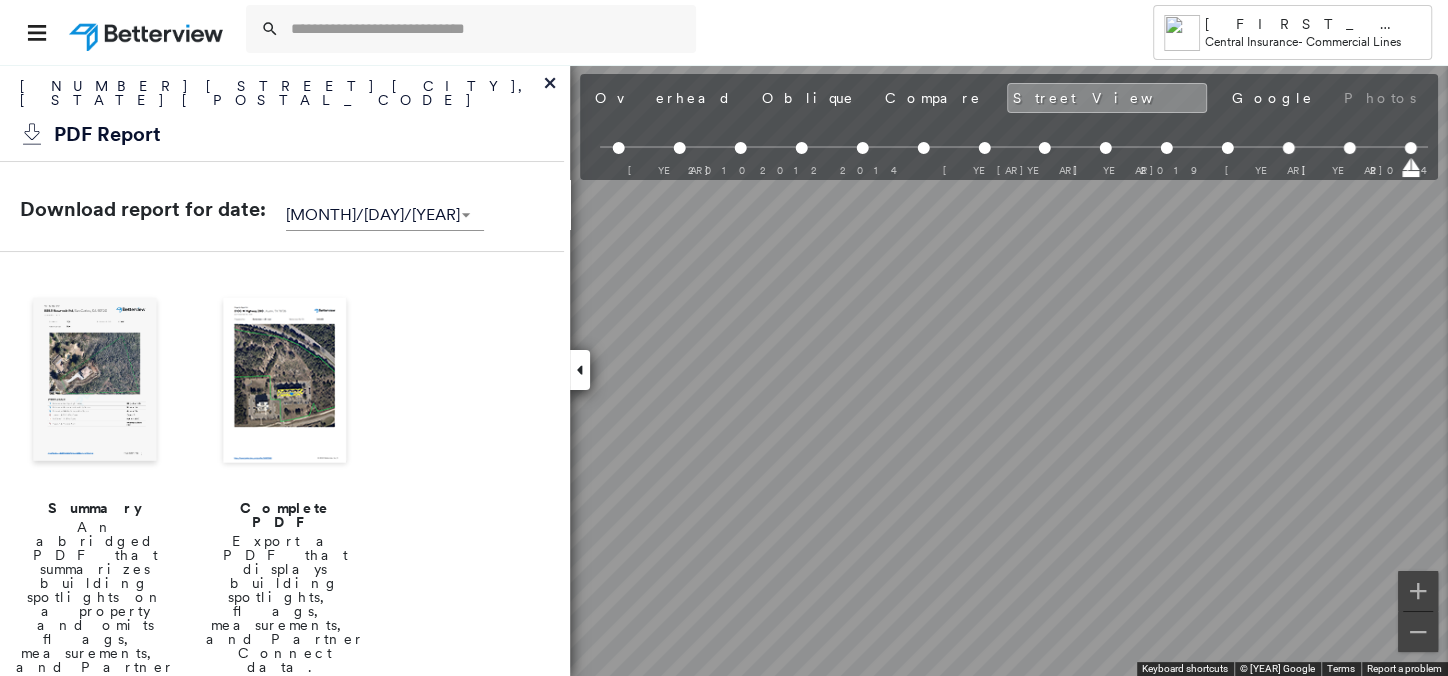 click at bounding box center [285, 382] 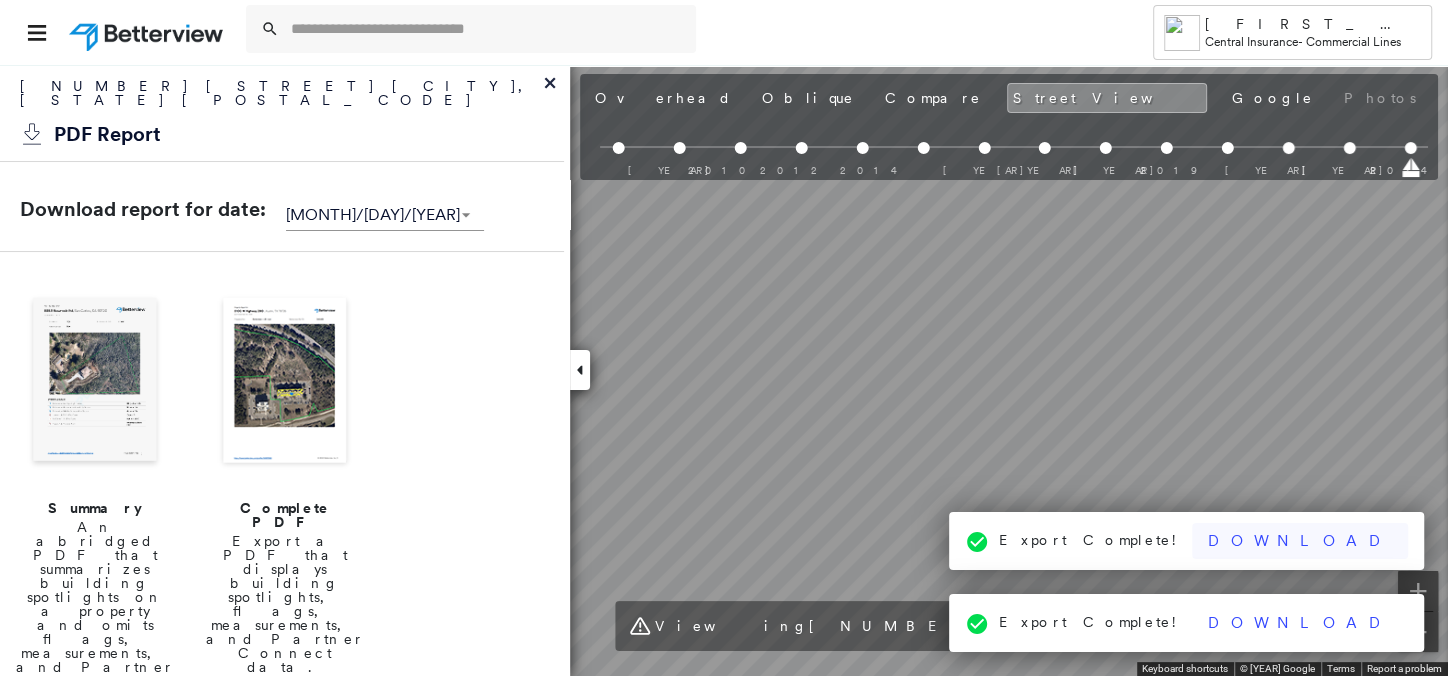 click on "Download" at bounding box center [1300, 541] 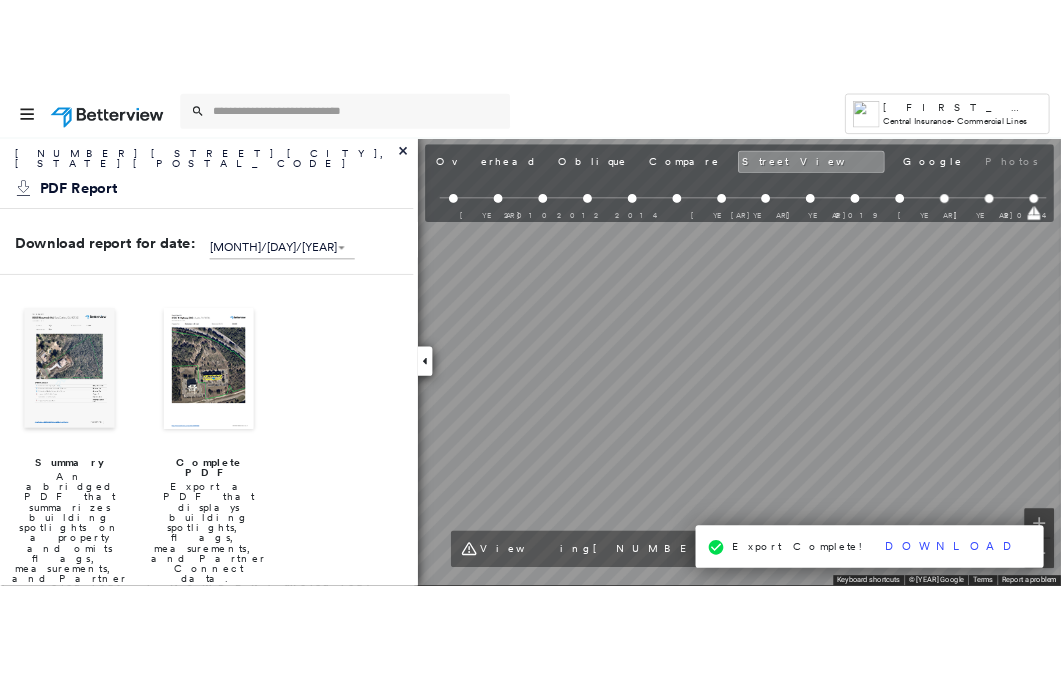scroll, scrollTop: 0, scrollLeft: 1493, axis: horizontal 